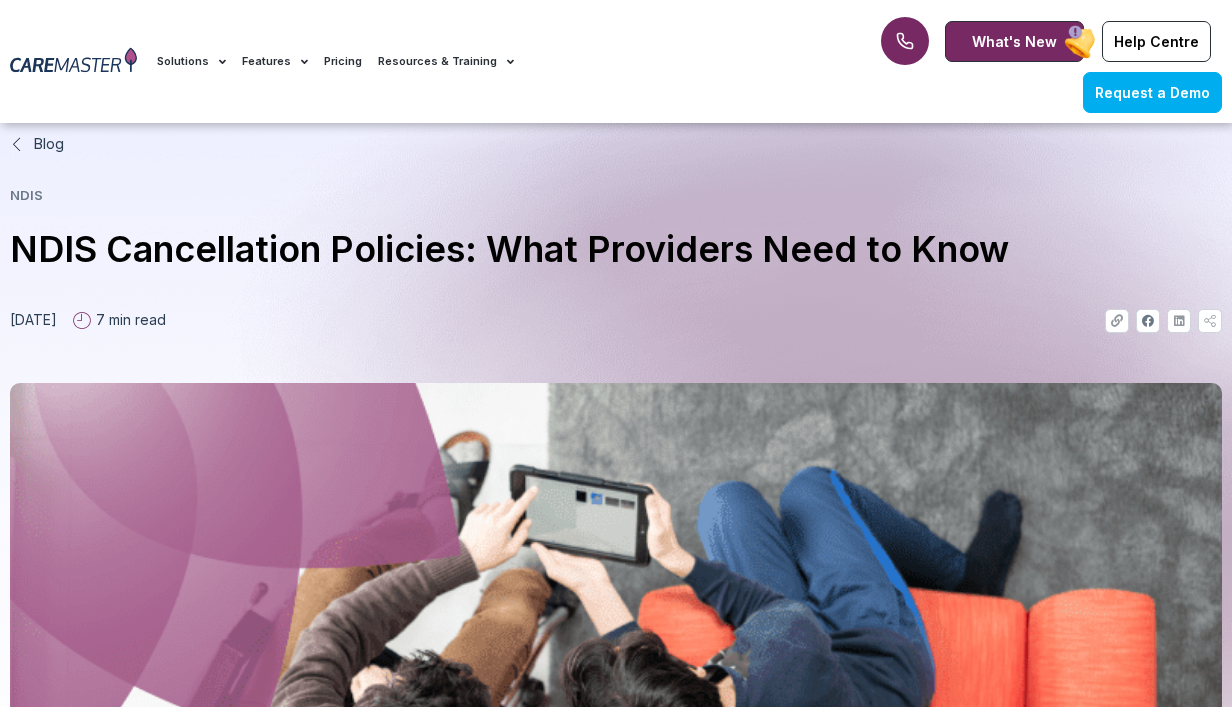 scroll, scrollTop: 1013, scrollLeft: 0, axis: vertical 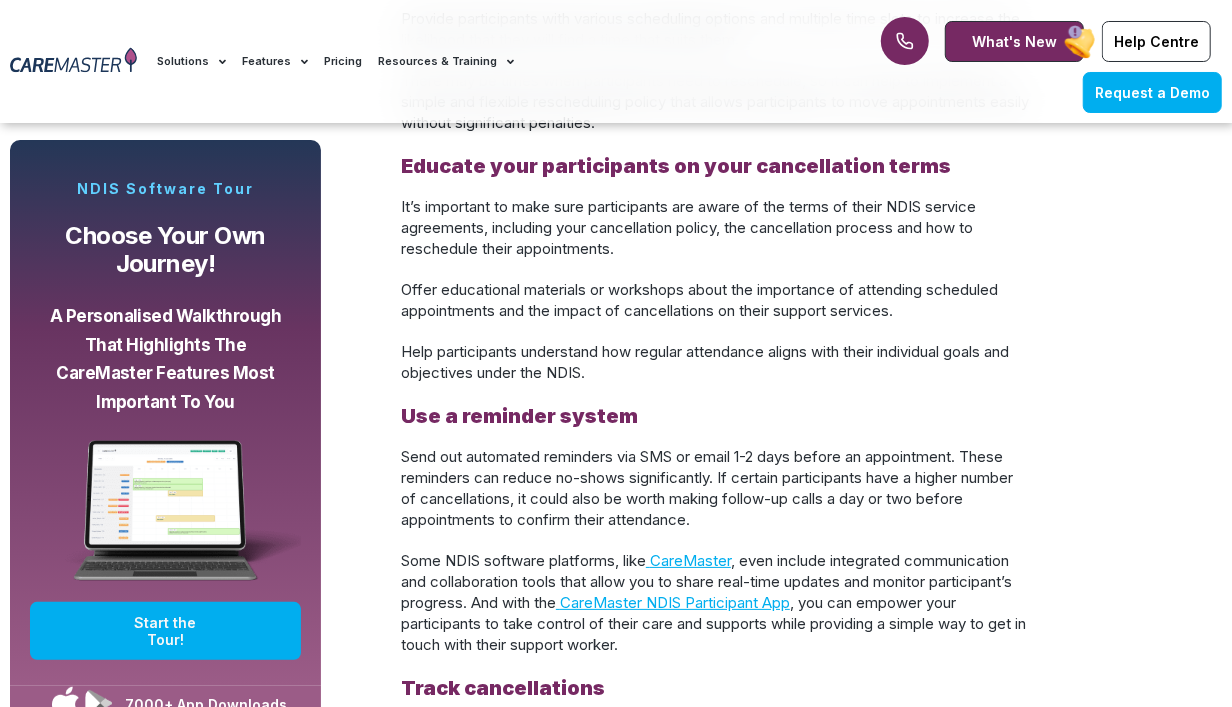 click at bounding box center (73, 61) 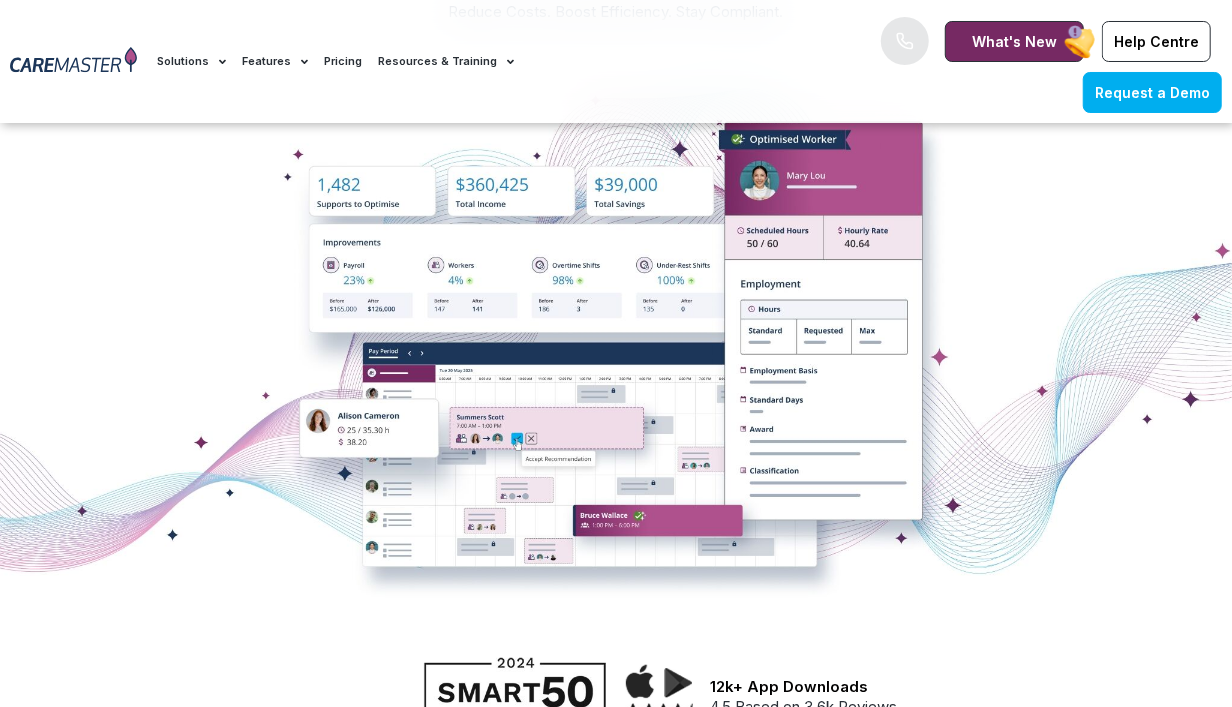 scroll, scrollTop: 363, scrollLeft: 0, axis: vertical 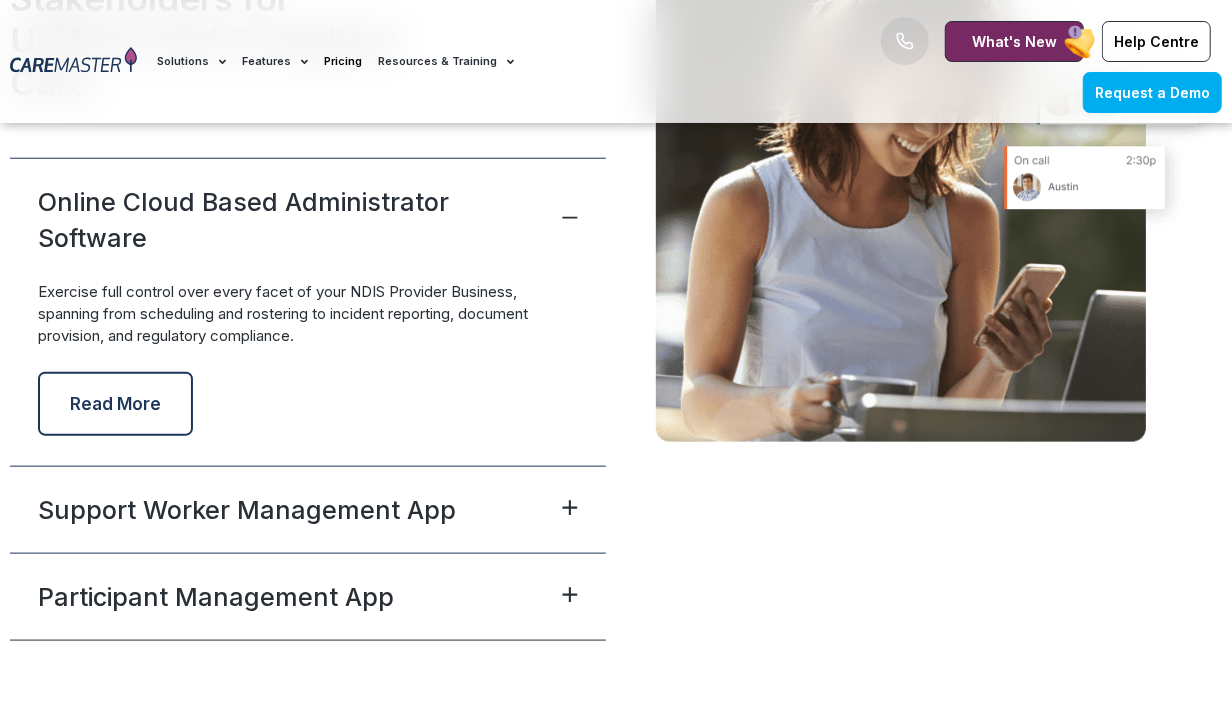 click on "Pricing" 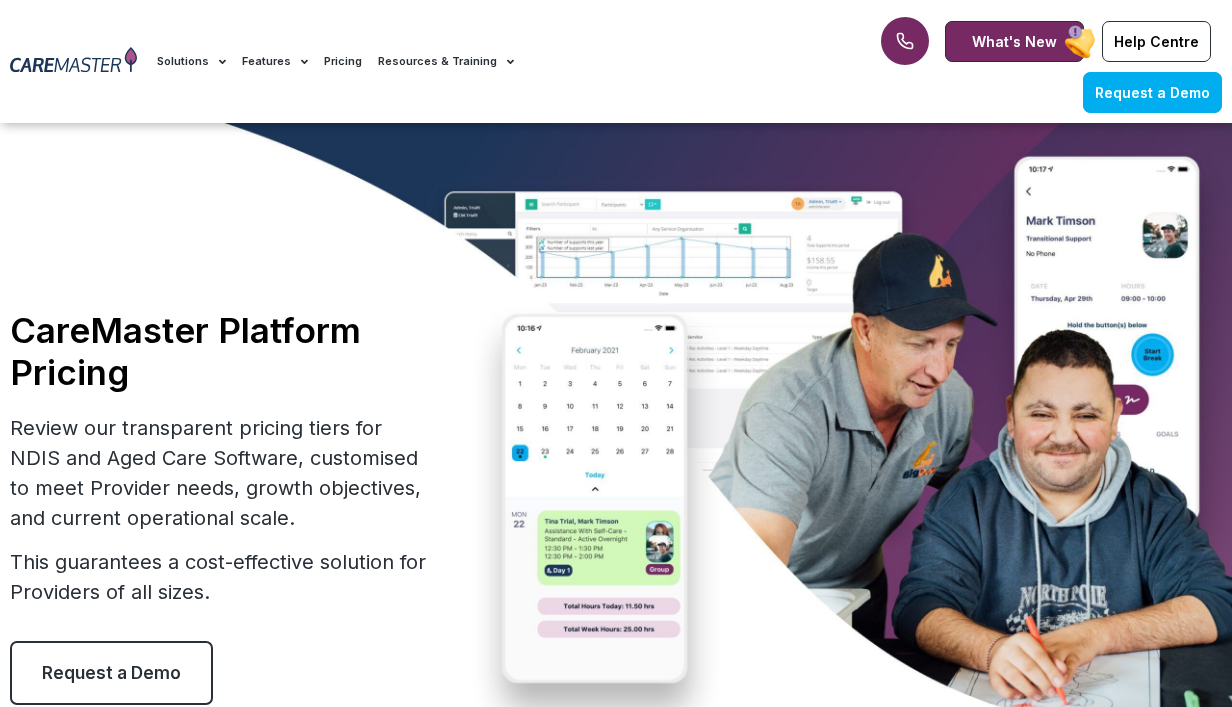 scroll, scrollTop: 258, scrollLeft: 0, axis: vertical 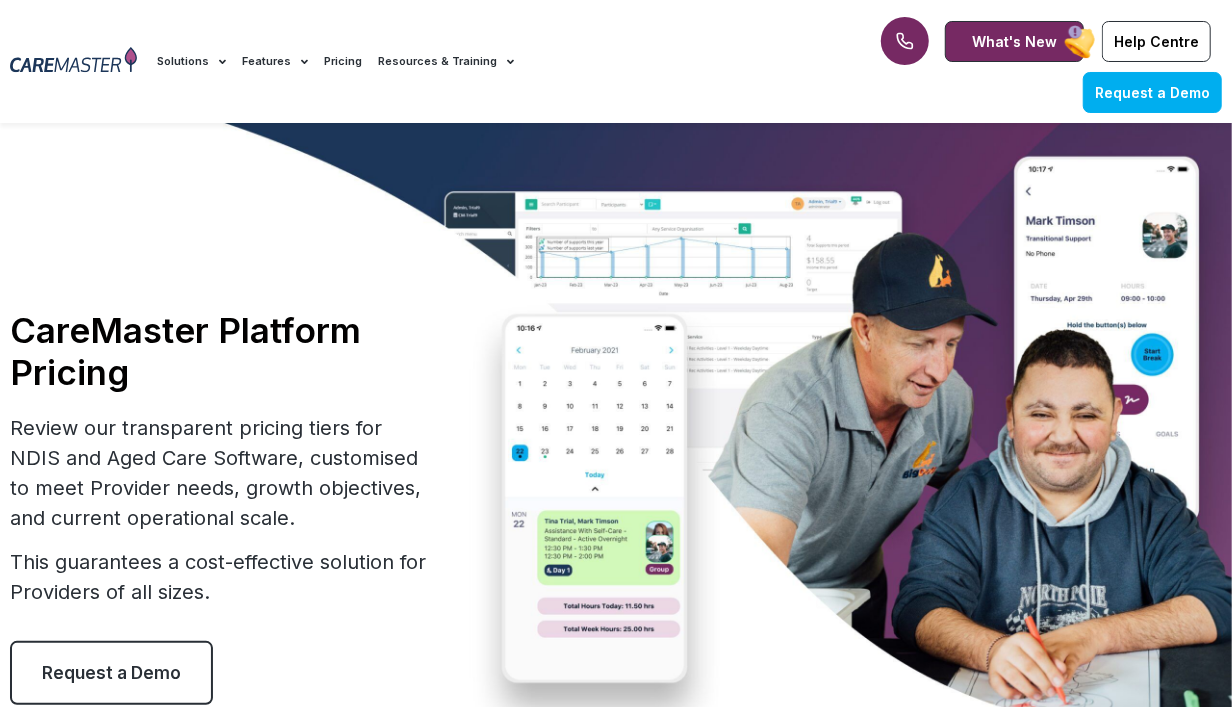 click at bounding box center (73, 61) 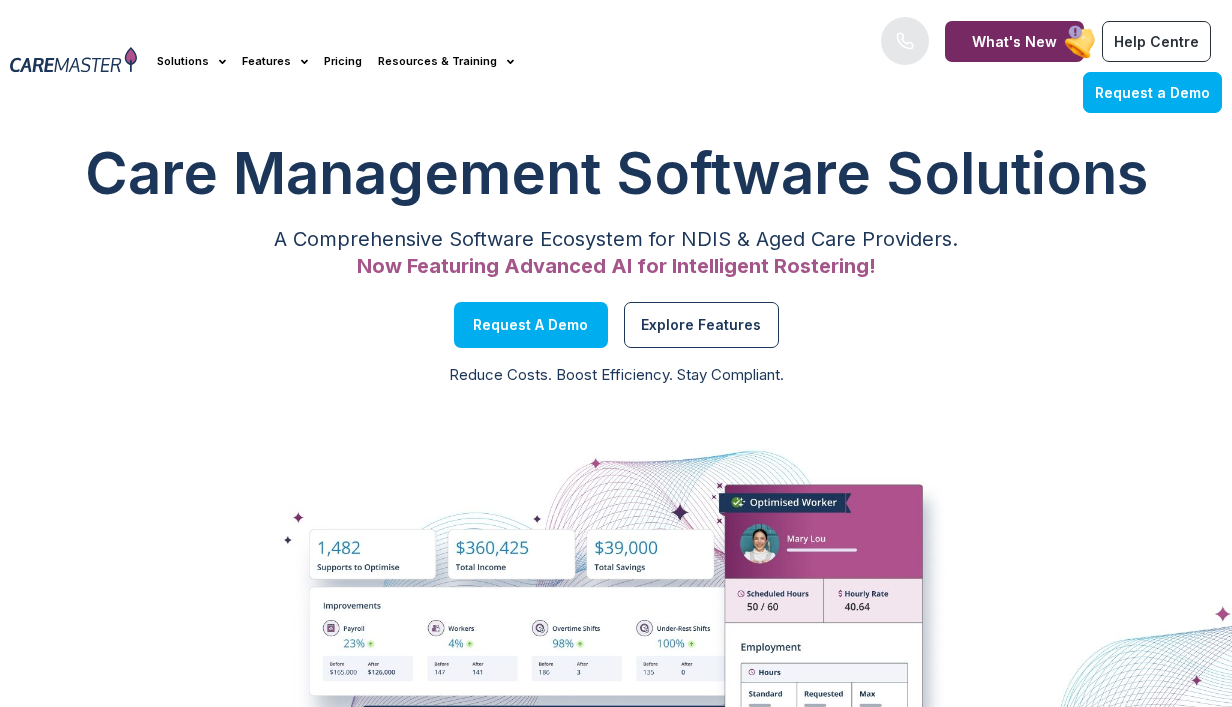 scroll, scrollTop: 0, scrollLeft: 0, axis: both 